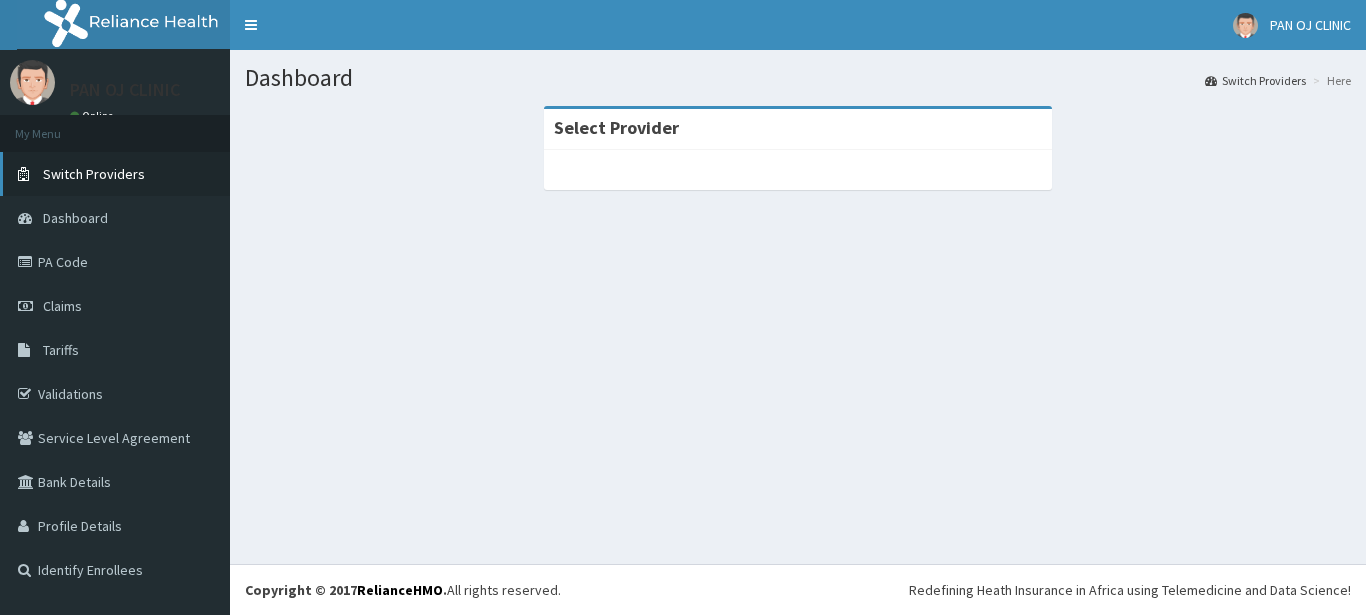 scroll, scrollTop: 0, scrollLeft: 0, axis: both 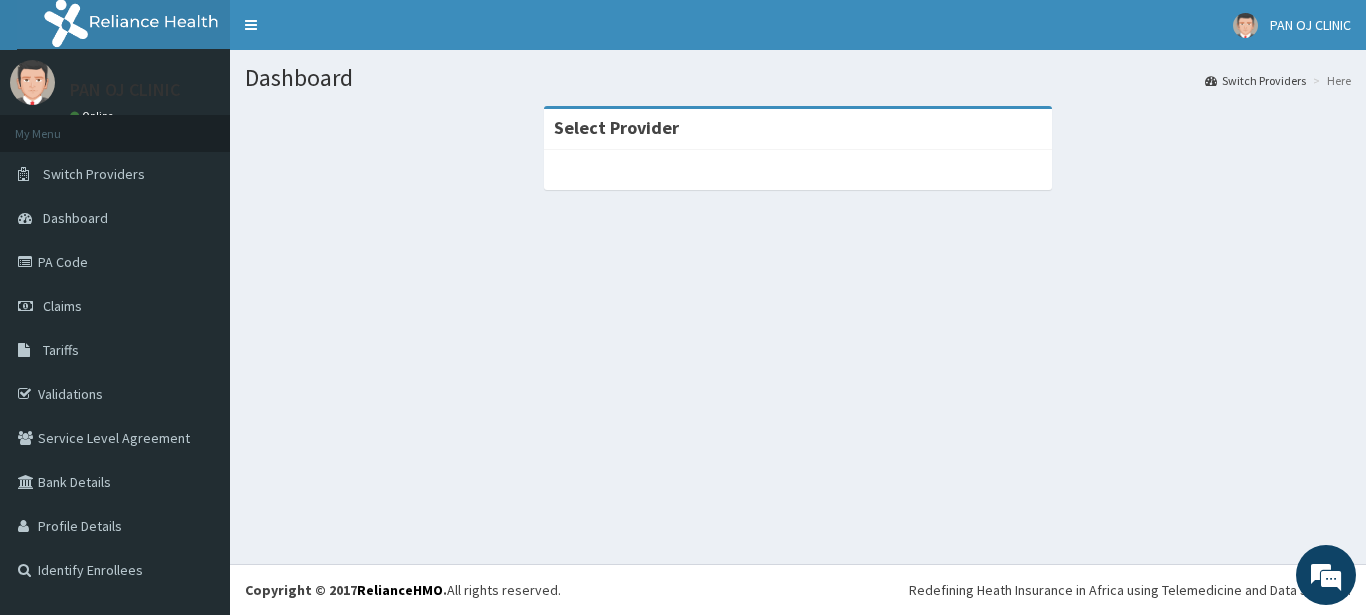 click on "Switch Providers" at bounding box center [1255, 80] 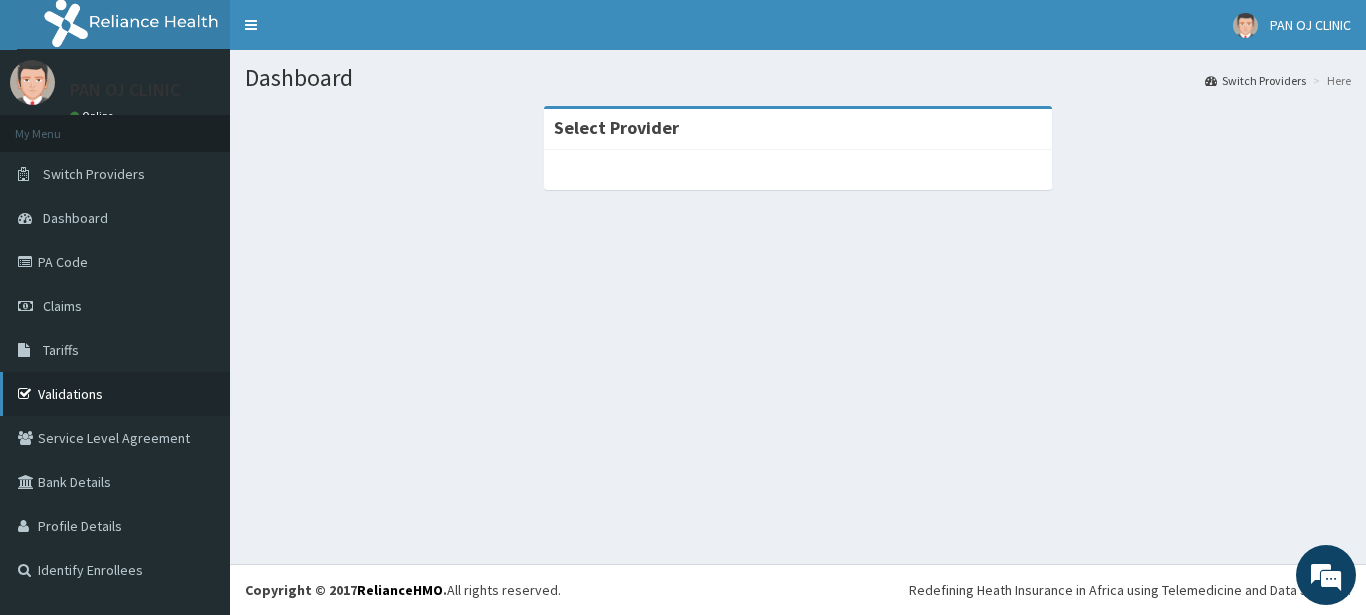 click on "Validations" at bounding box center (115, 394) 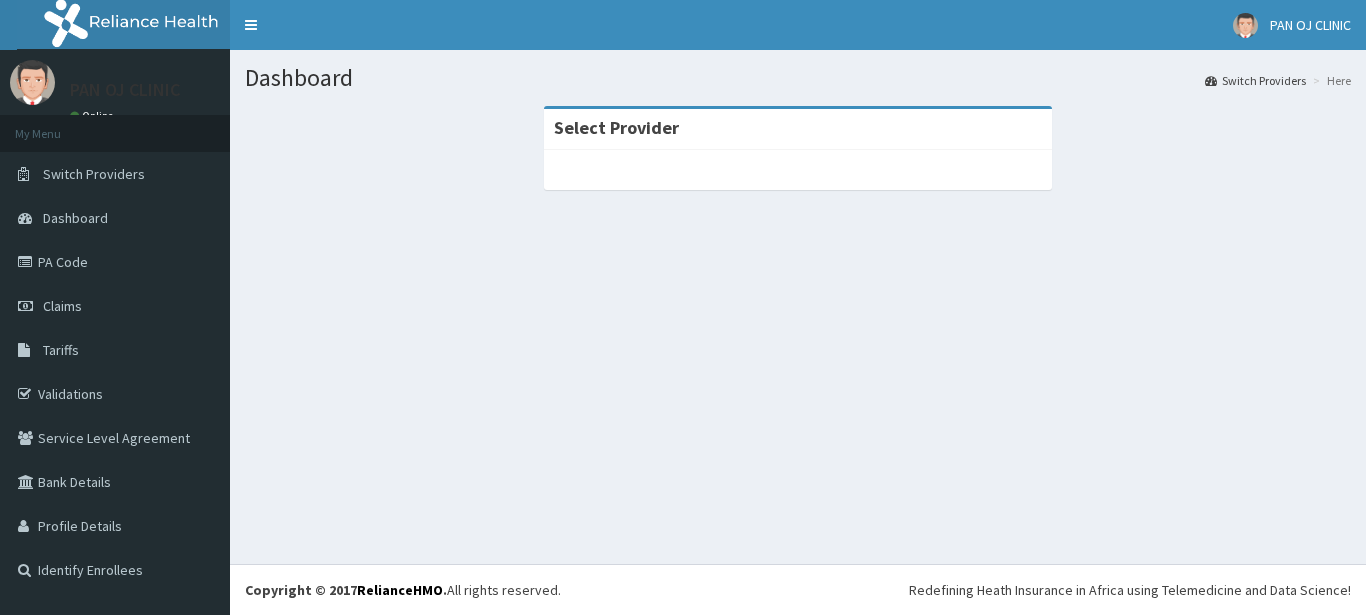 scroll, scrollTop: 0, scrollLeft: 0, axis: both 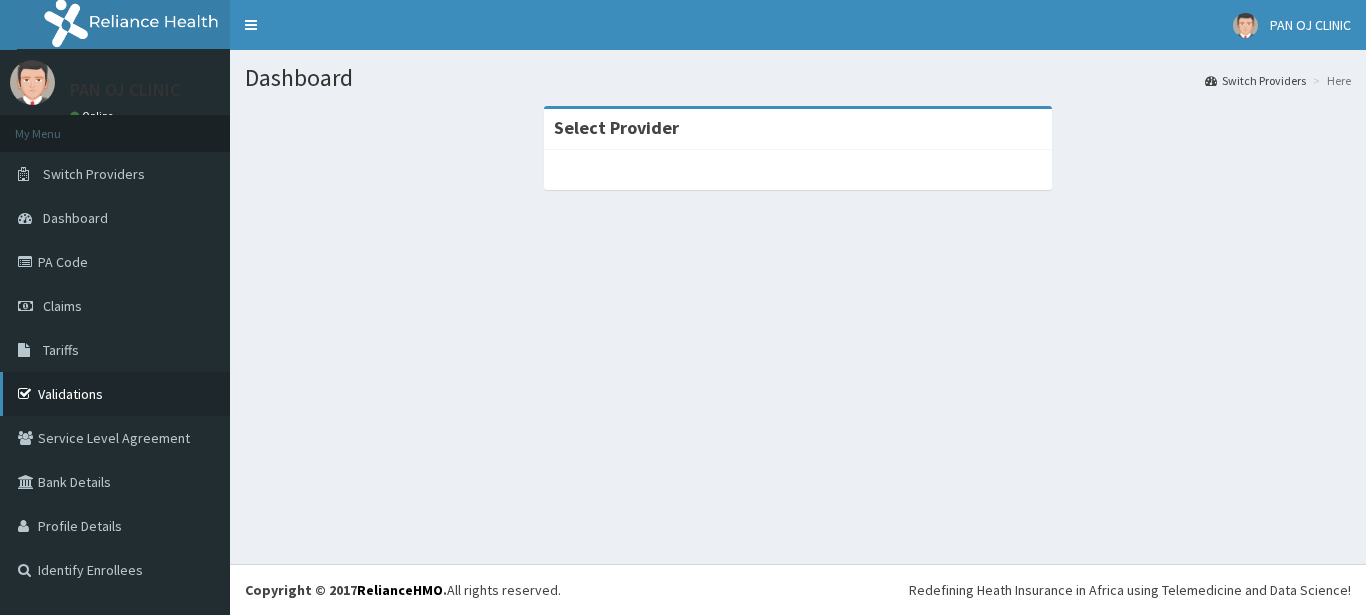 click on "Validations" at bounding box center [115, 394] 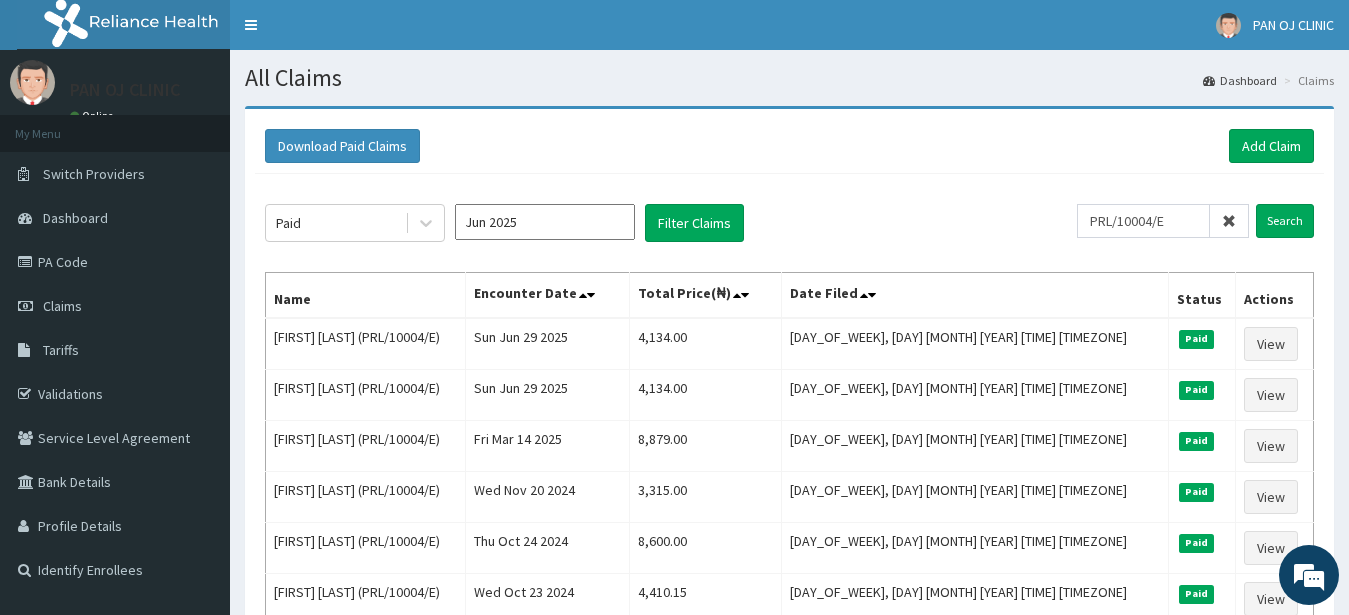 click on "Validations" at bounding box center [115, 394] 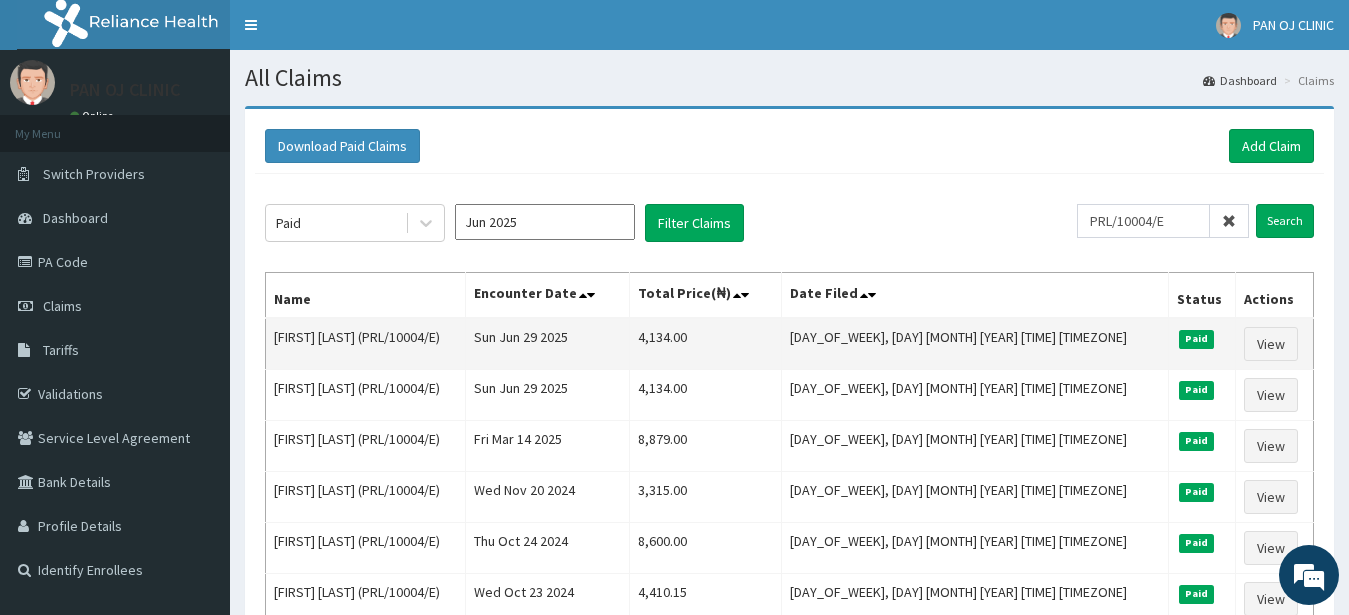 scroll, scrollTop: 0, scrollLeft: 0, axis: both 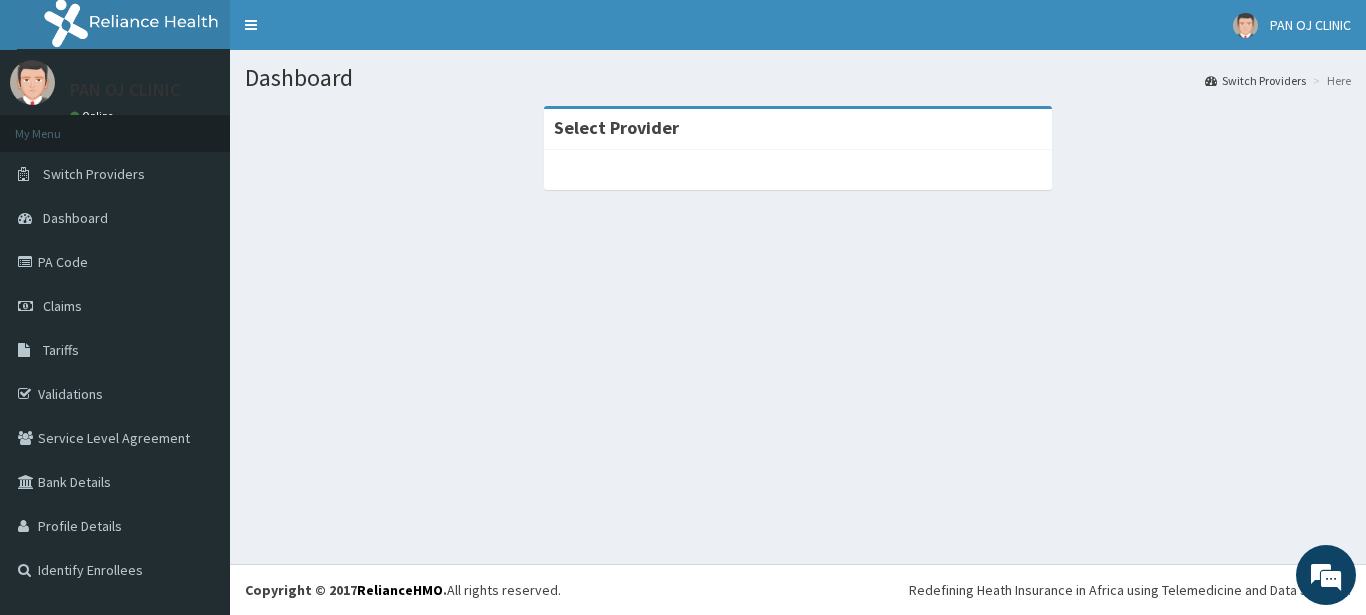 click on "Select Provider" at bounding box center (798, 158) 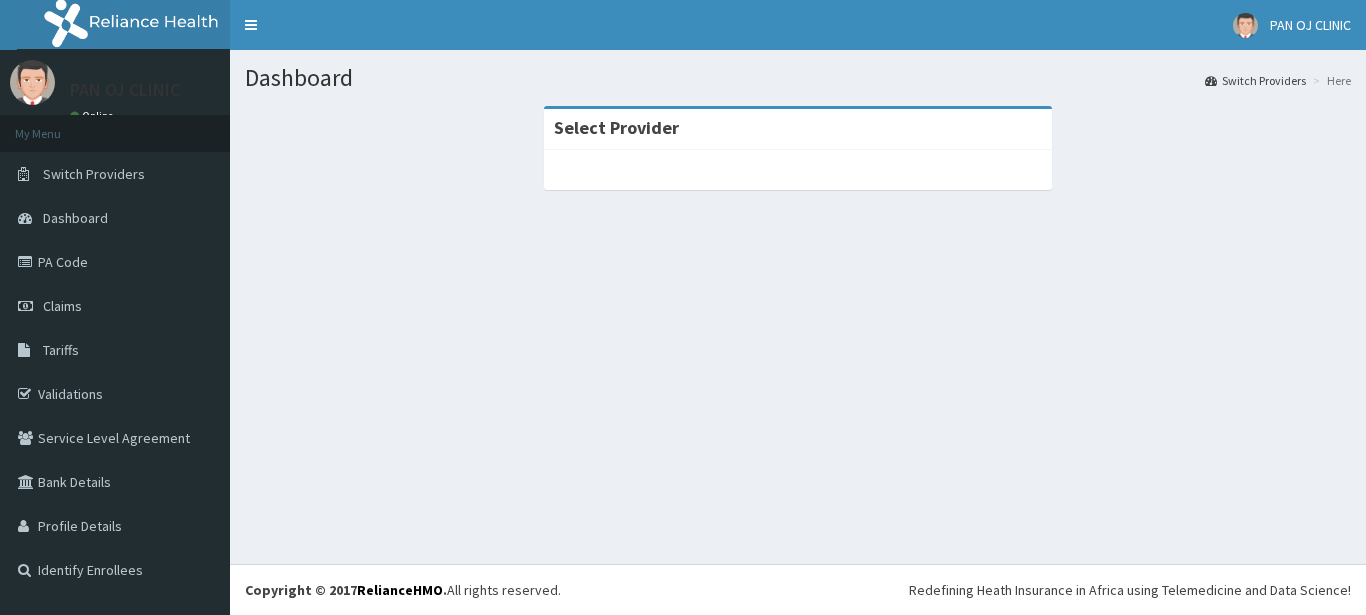 scroll, scrollTop: 0, scrollLeft: 0, axis: both 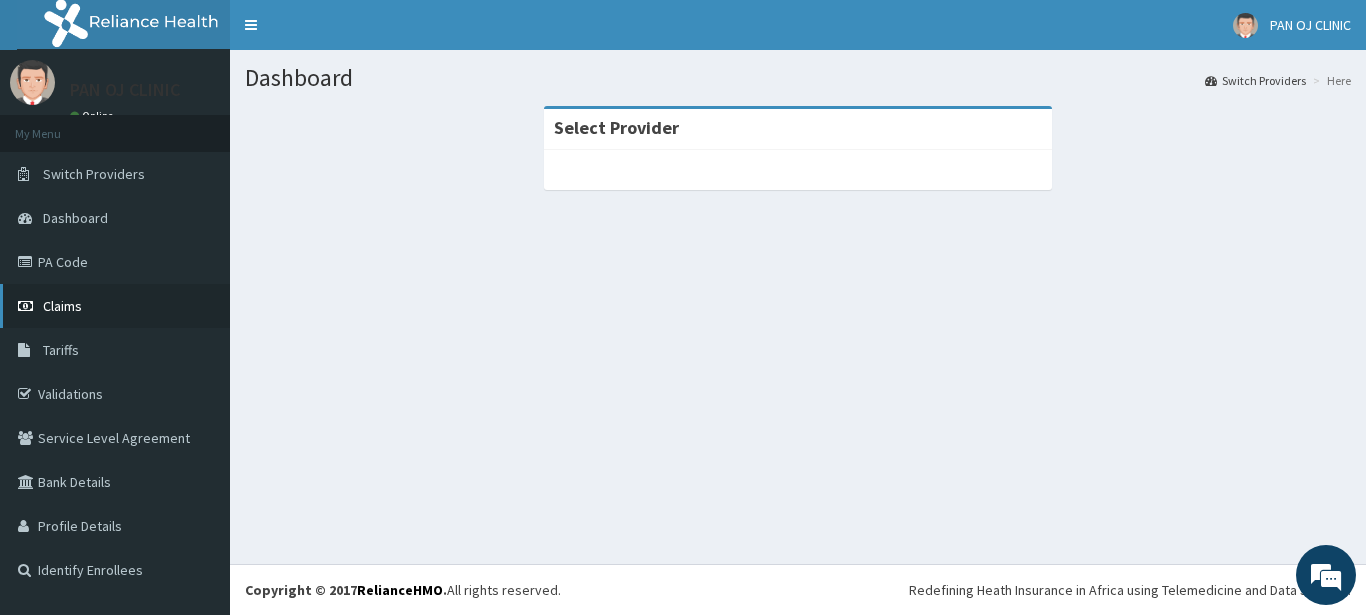 click on "Claims" at bounding box center [115, 306] 